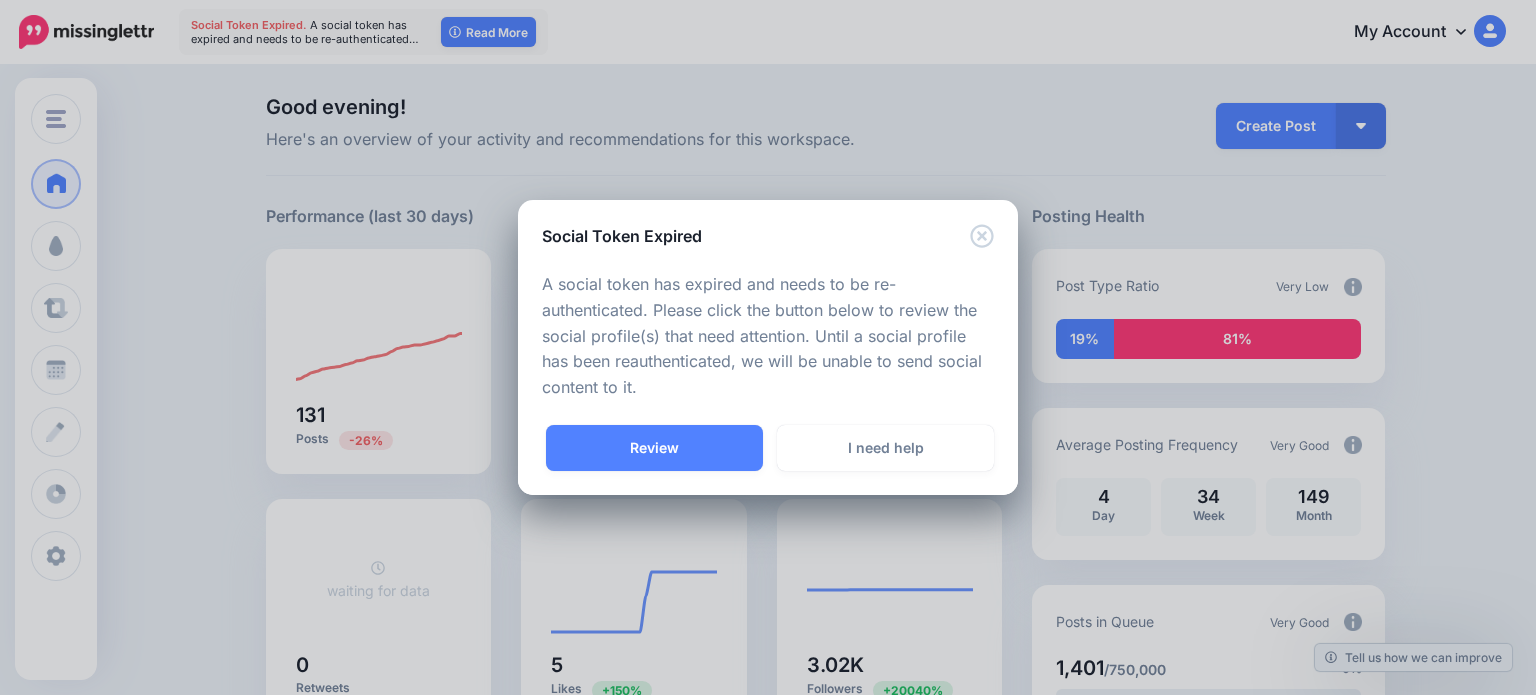 scroll, scrollTop: 0, scrollLeft: 0, axis: both 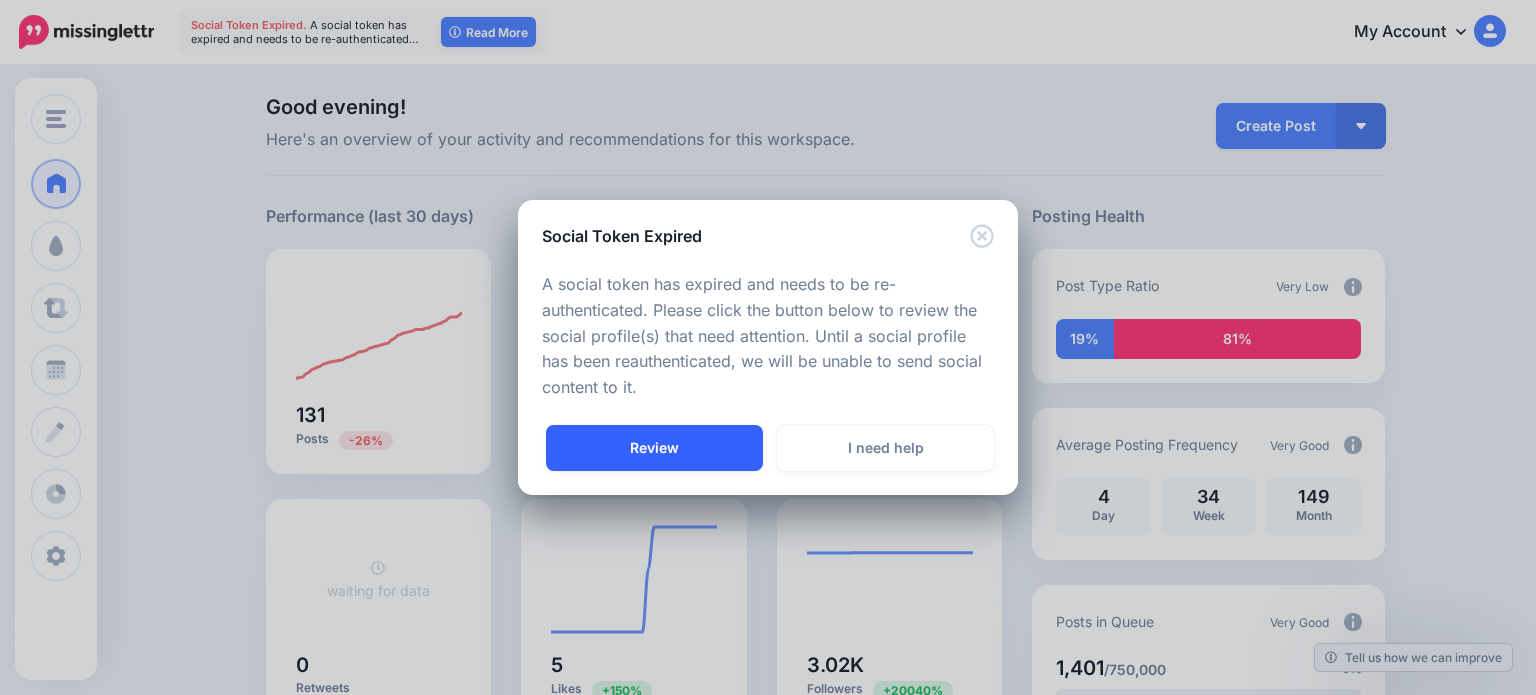 click on "Review" at bounding box center (654, 448) 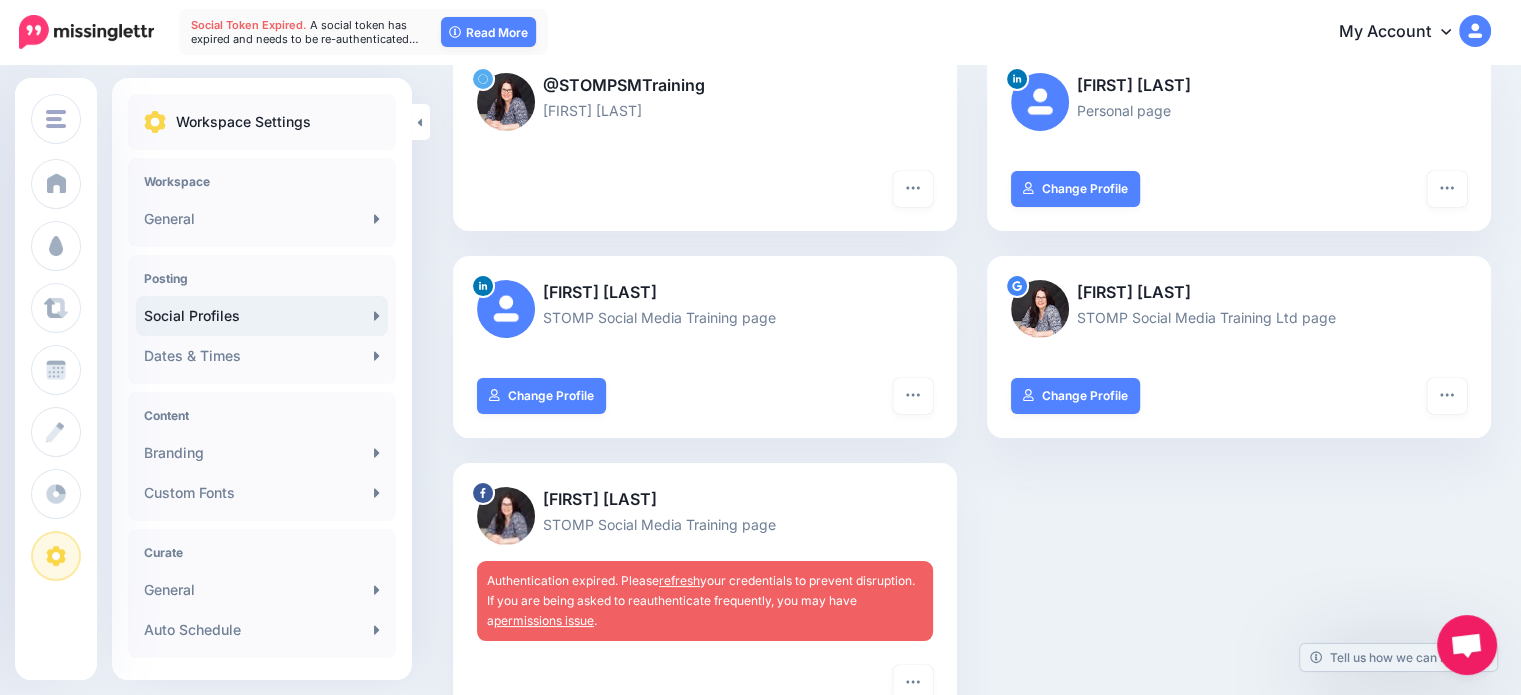 scroll, scrollTop: 240, scrollLeft: 0, axis: vertical 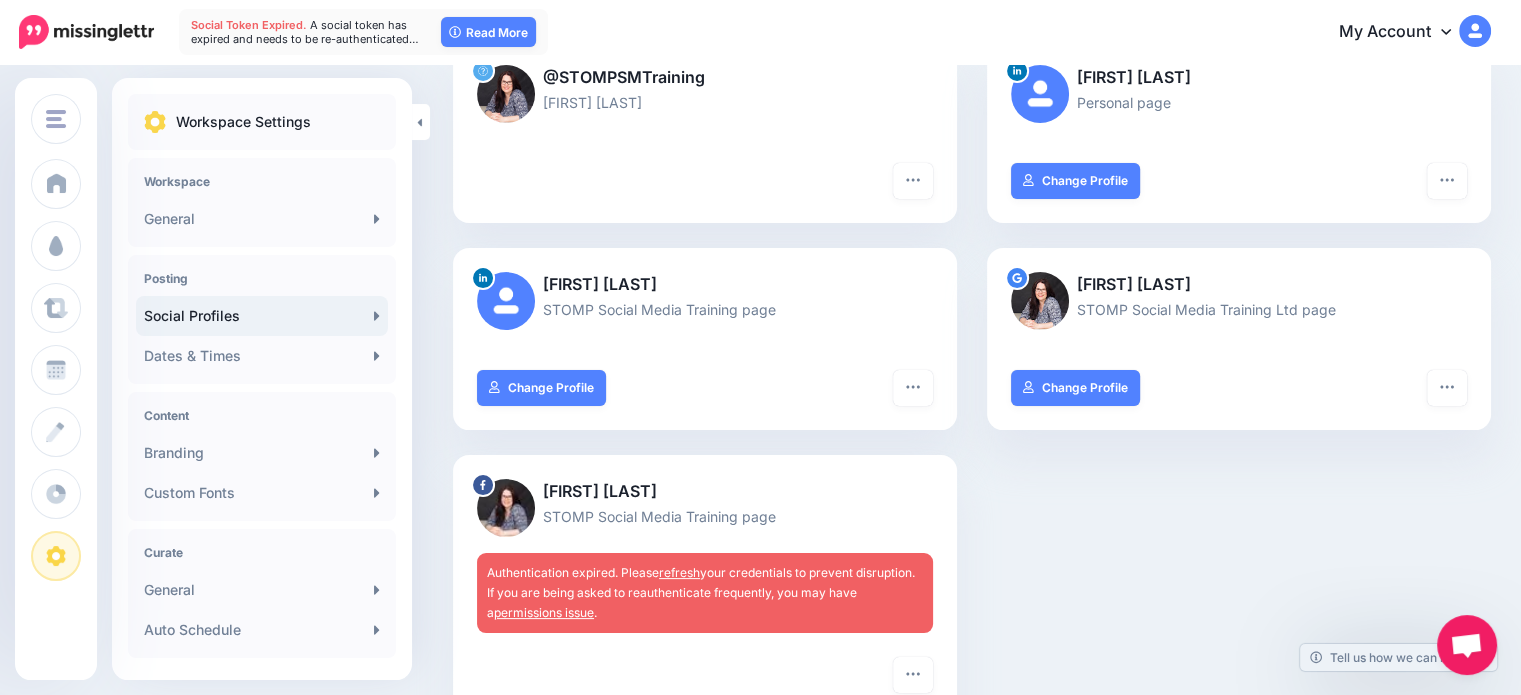 click on "refresh" at bounding box center (679, 572) 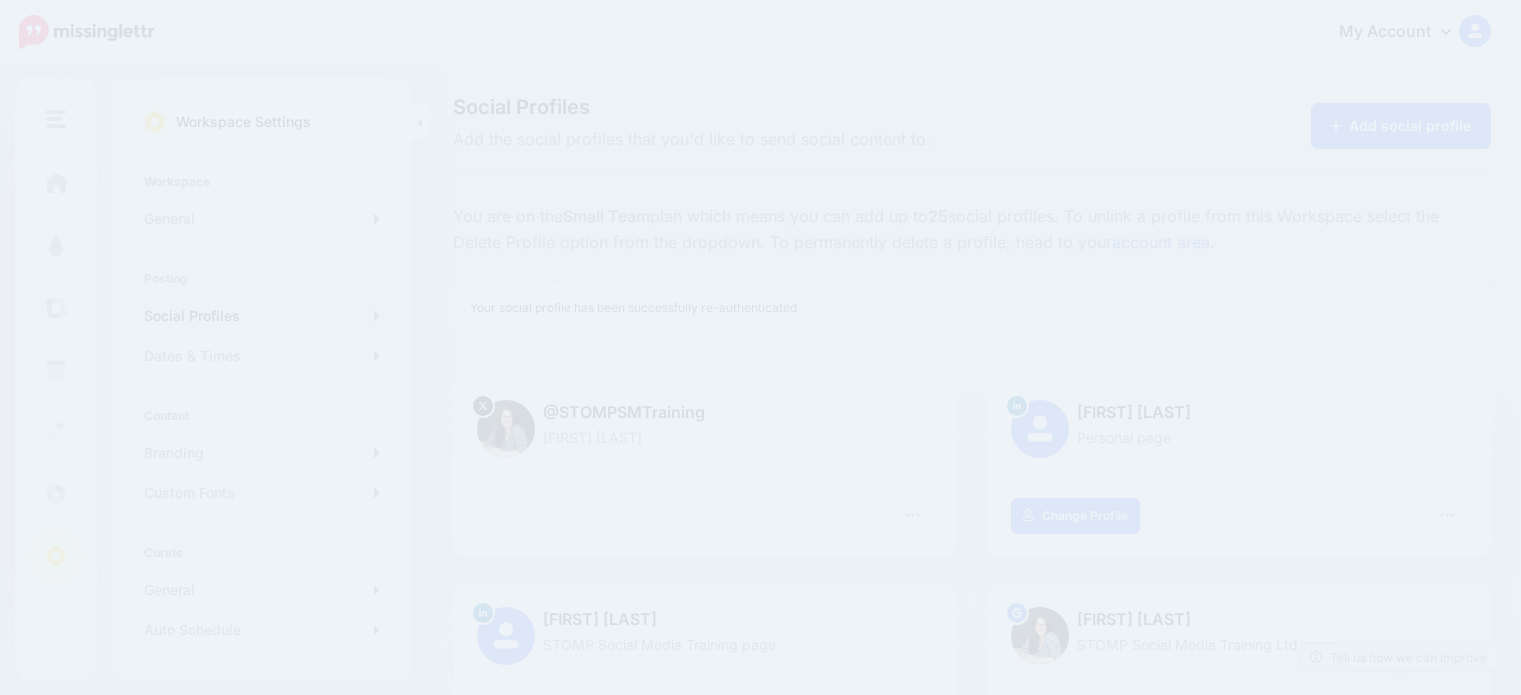 scroll, scrollTop: 0, scrollLeft: 0, axis: both 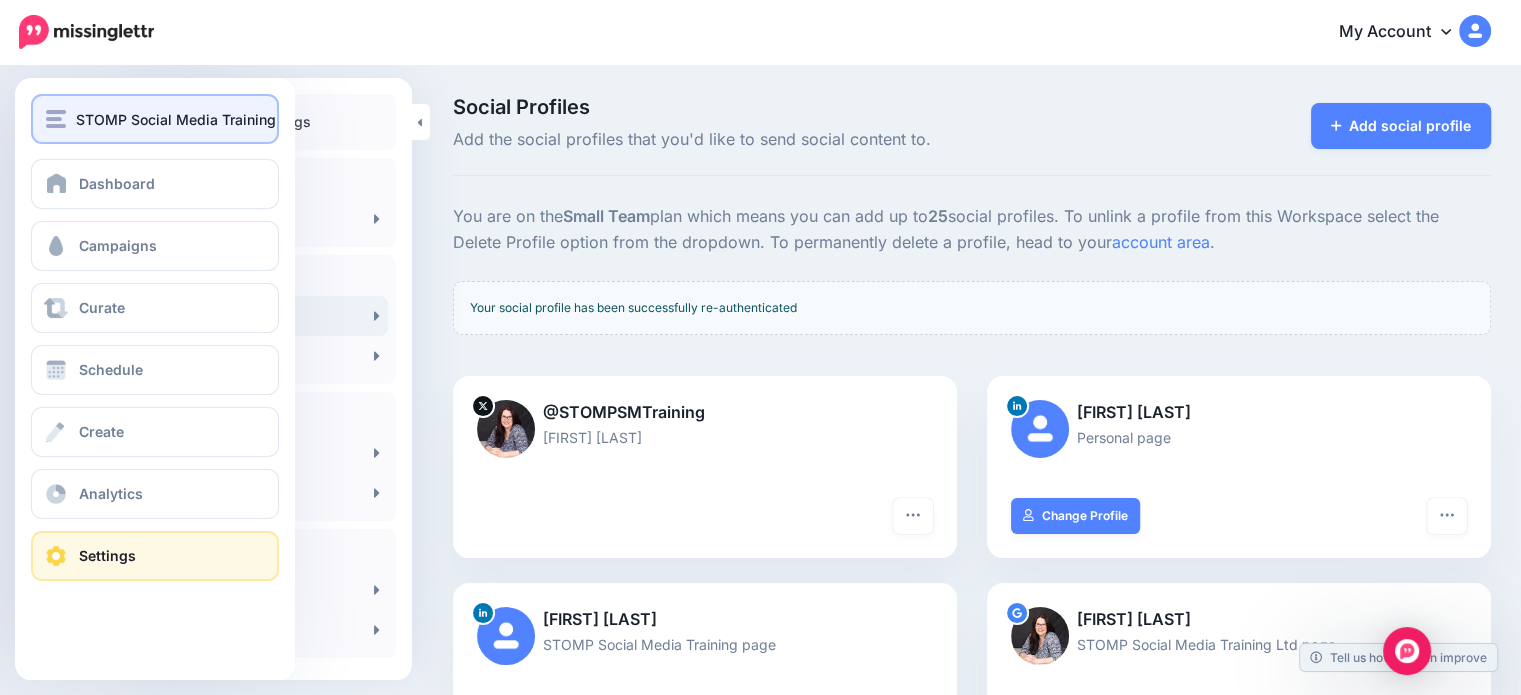 click on "STOMP Social Media Training" at bounding box center (155, 119) 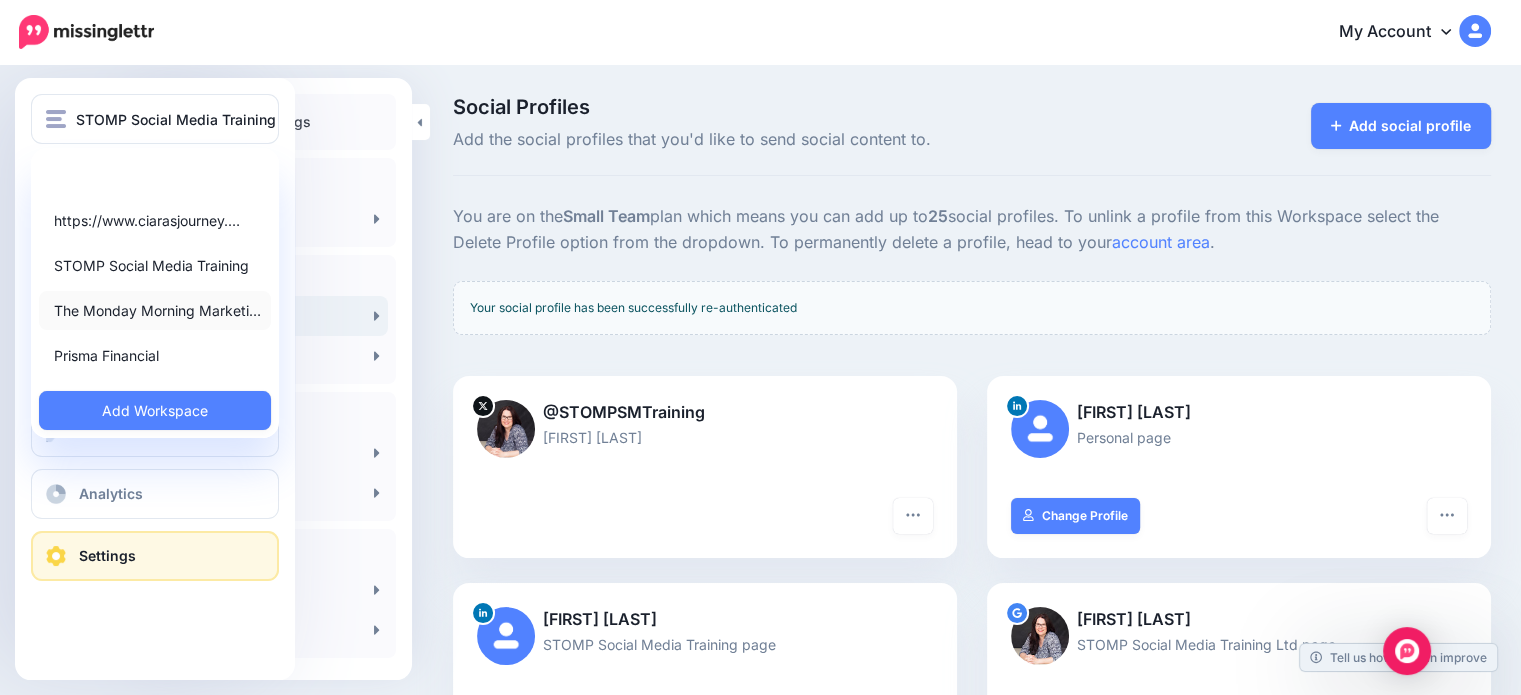 click on "The Monday Morning Marketi…" at bounding box center [155, 310] 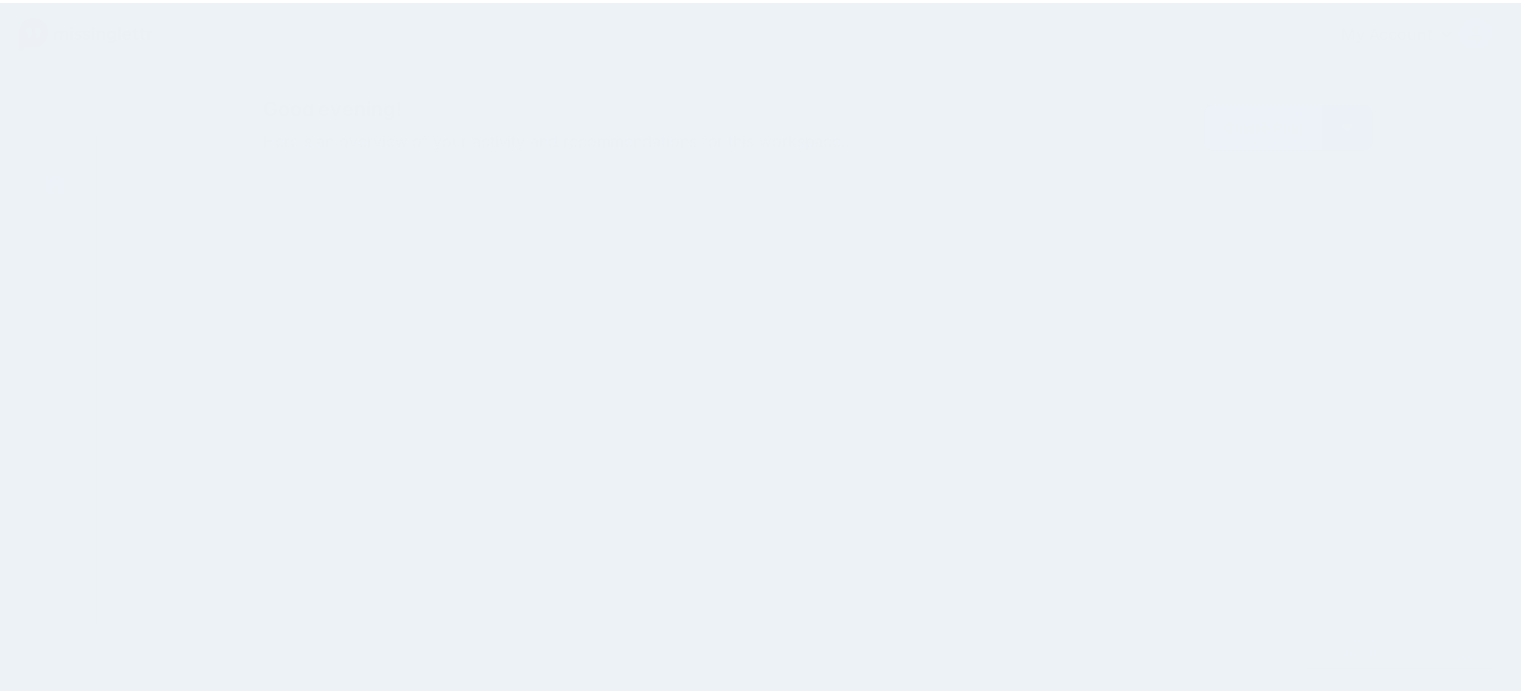 scroll, scrollTop: 0, scrollLeft: 0, axis: both 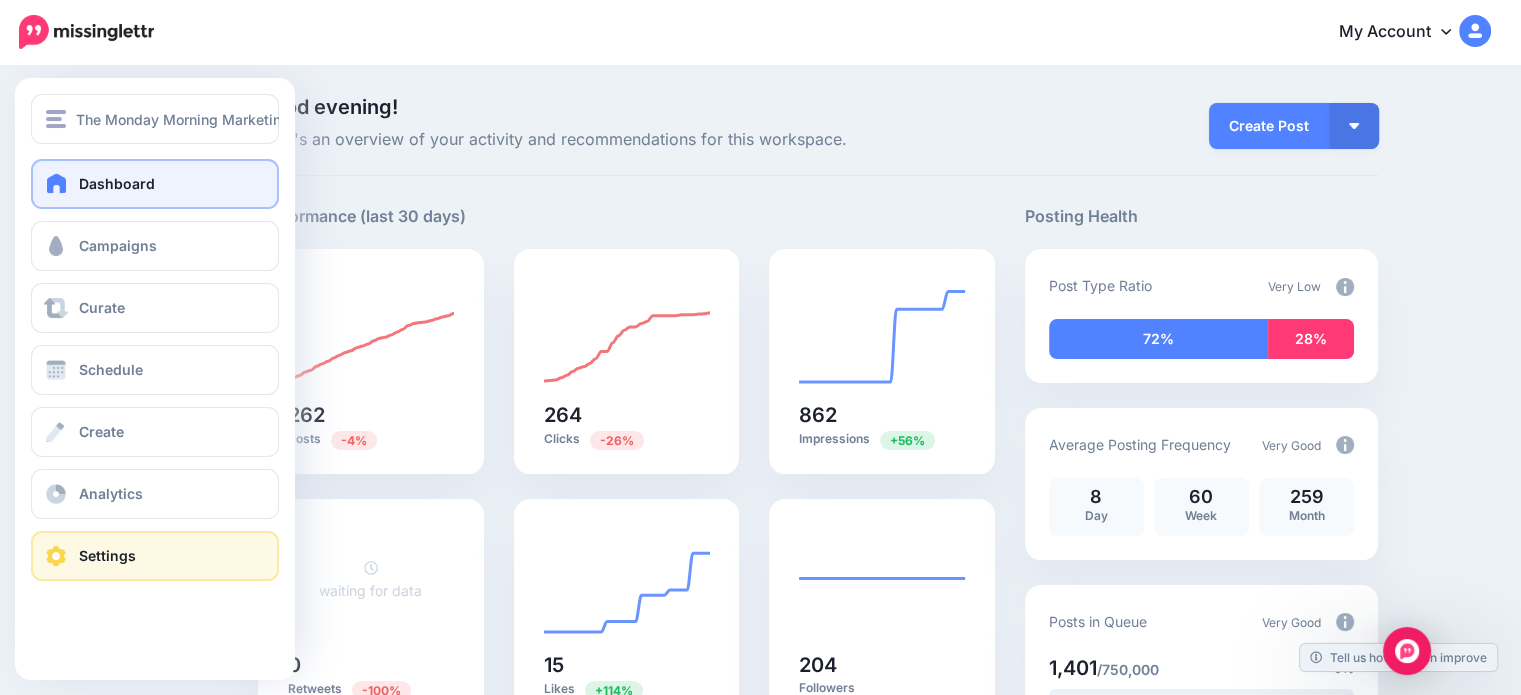 click on "Settings" at bounding box center (107, 555) 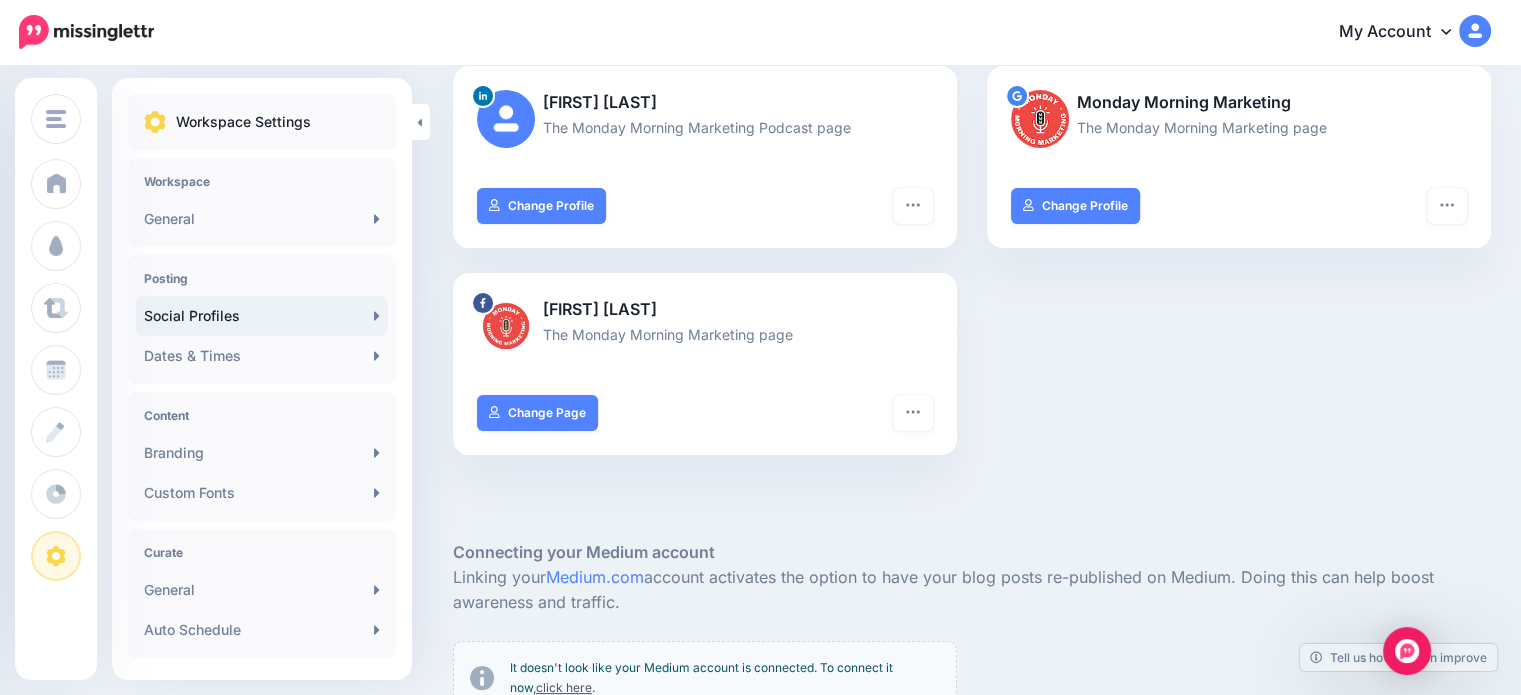 scroll, scrollTop: 440, scrollLeft: 0, axis: vertical 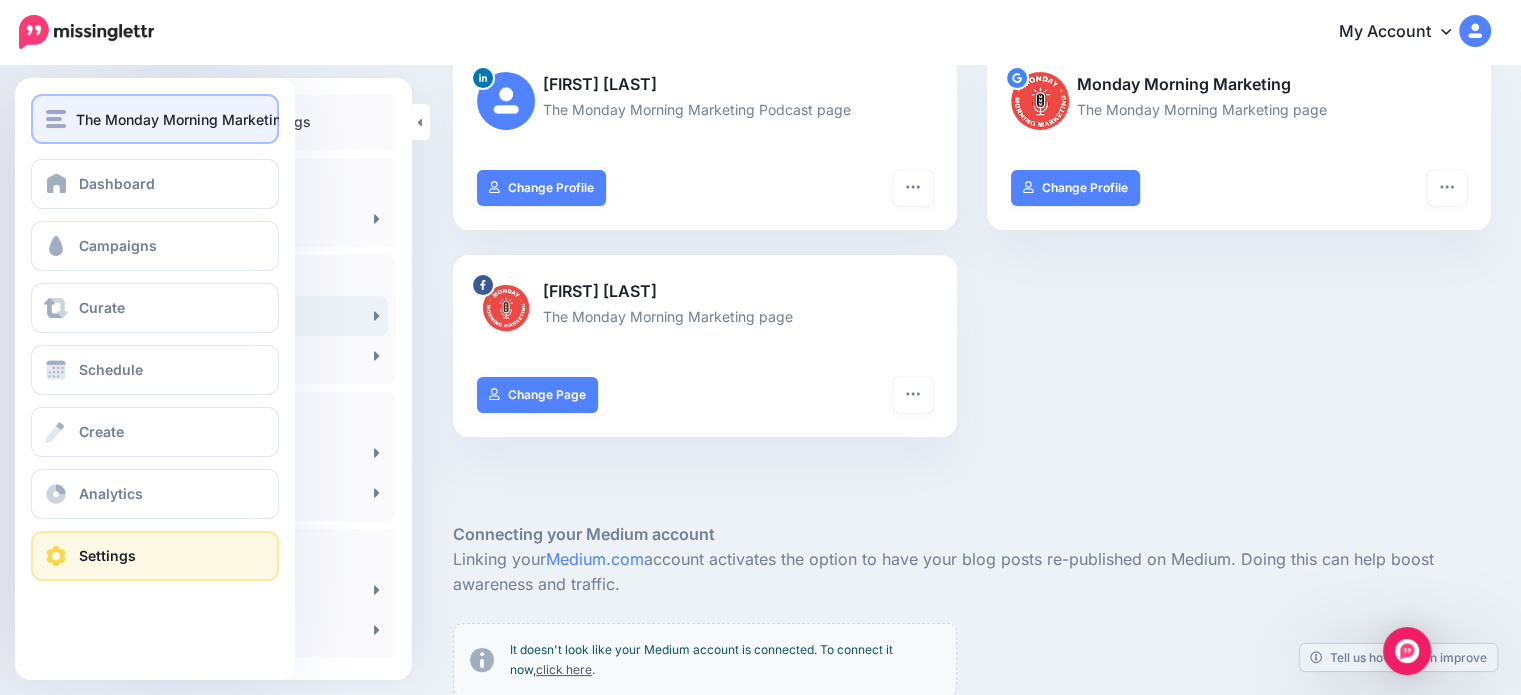 click on "The Monday Morning Marketing" at bounding box center [155, 119] 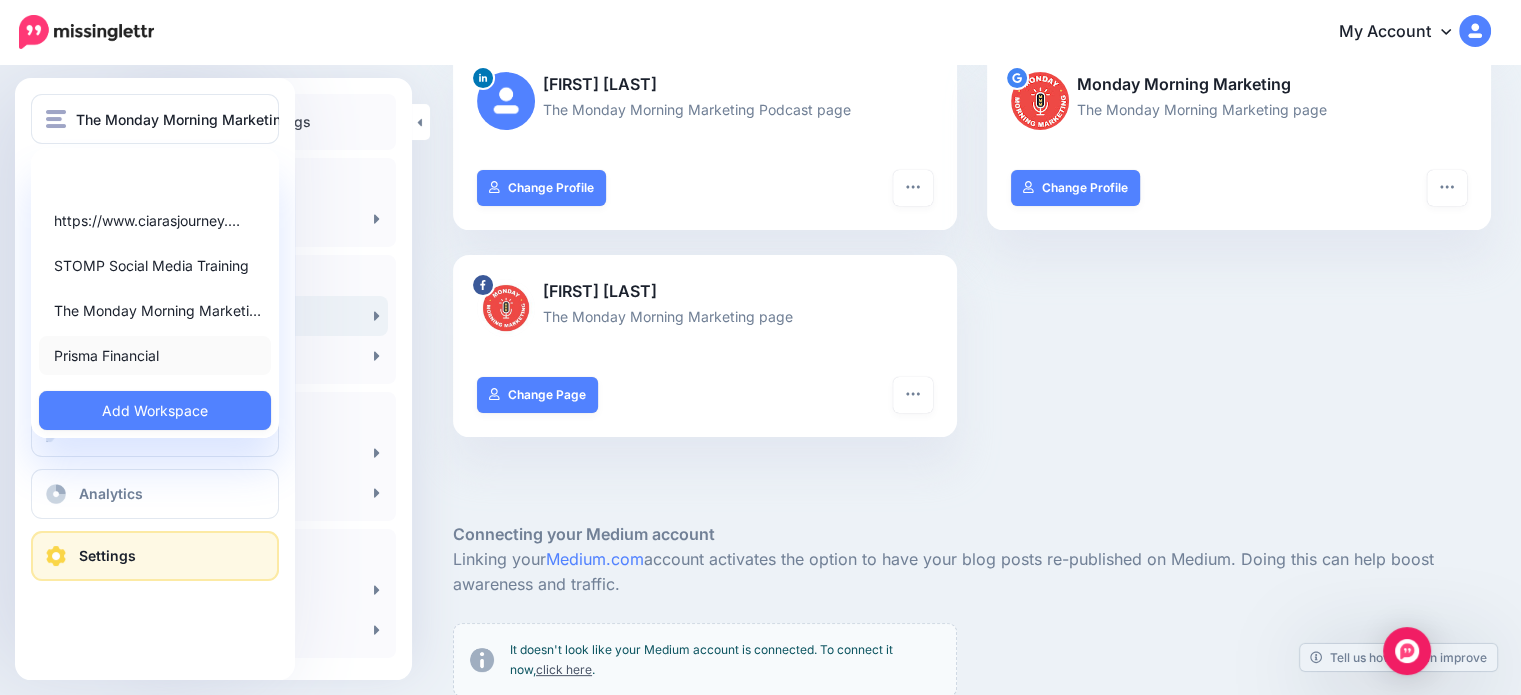 click on "Prisma Financial" at bounding box center (155, 355) 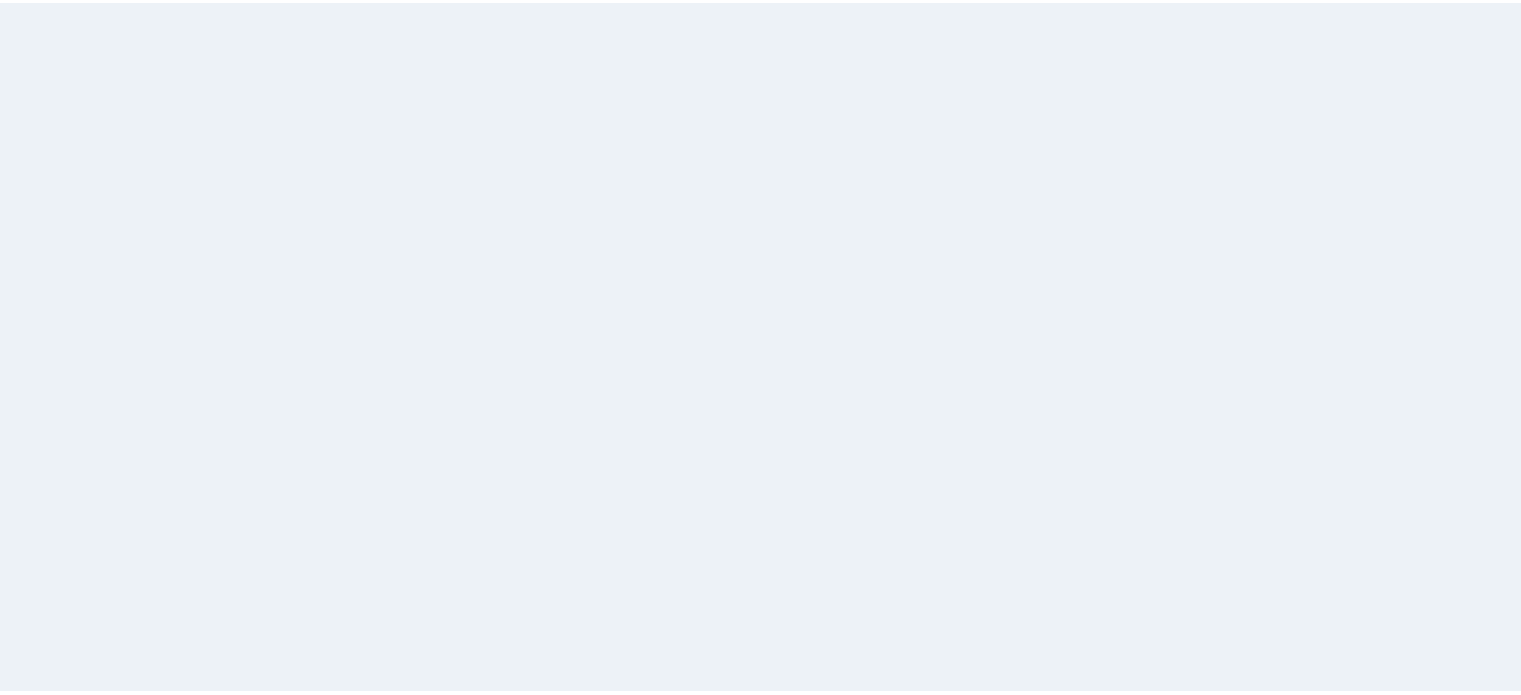 scroll, scrollTop: 0, scrollLeft: 0, axis: both 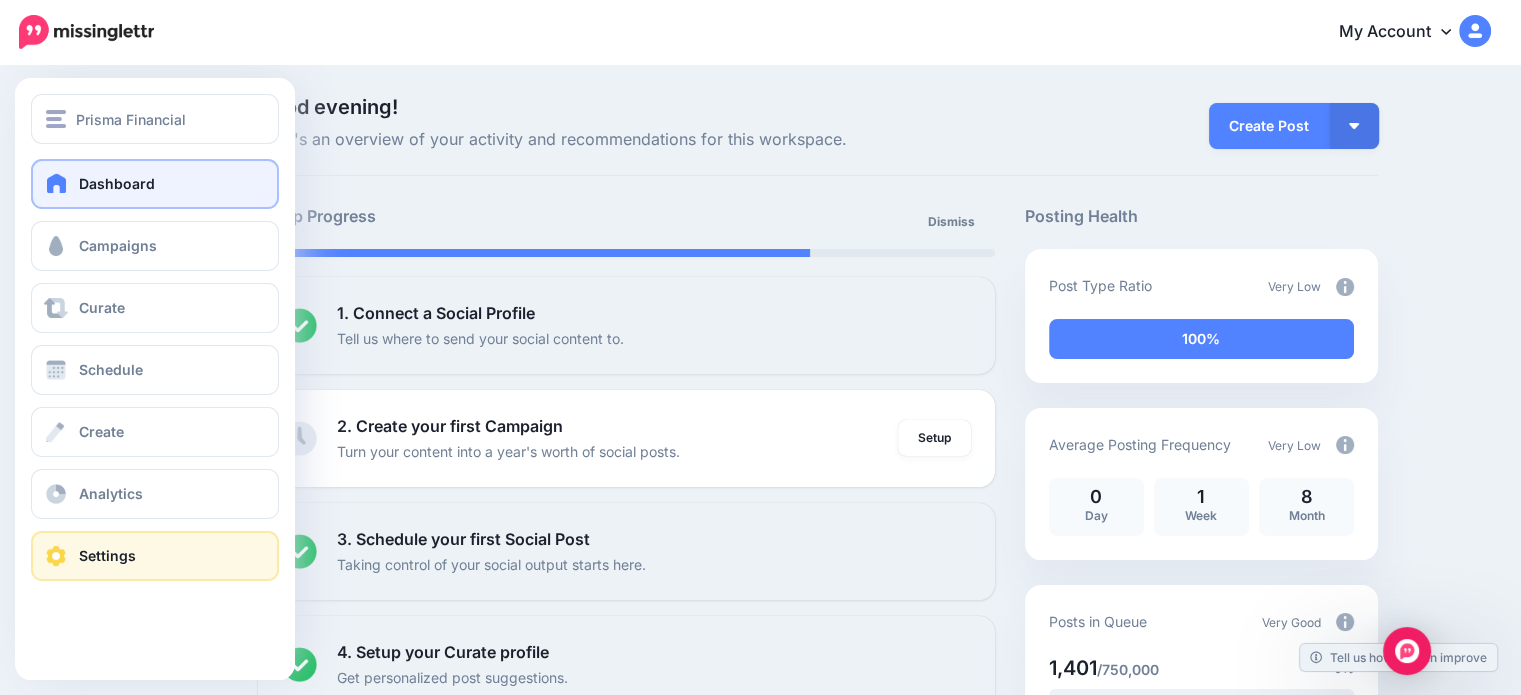 click on "Settings" at bounding box center [107, 555] 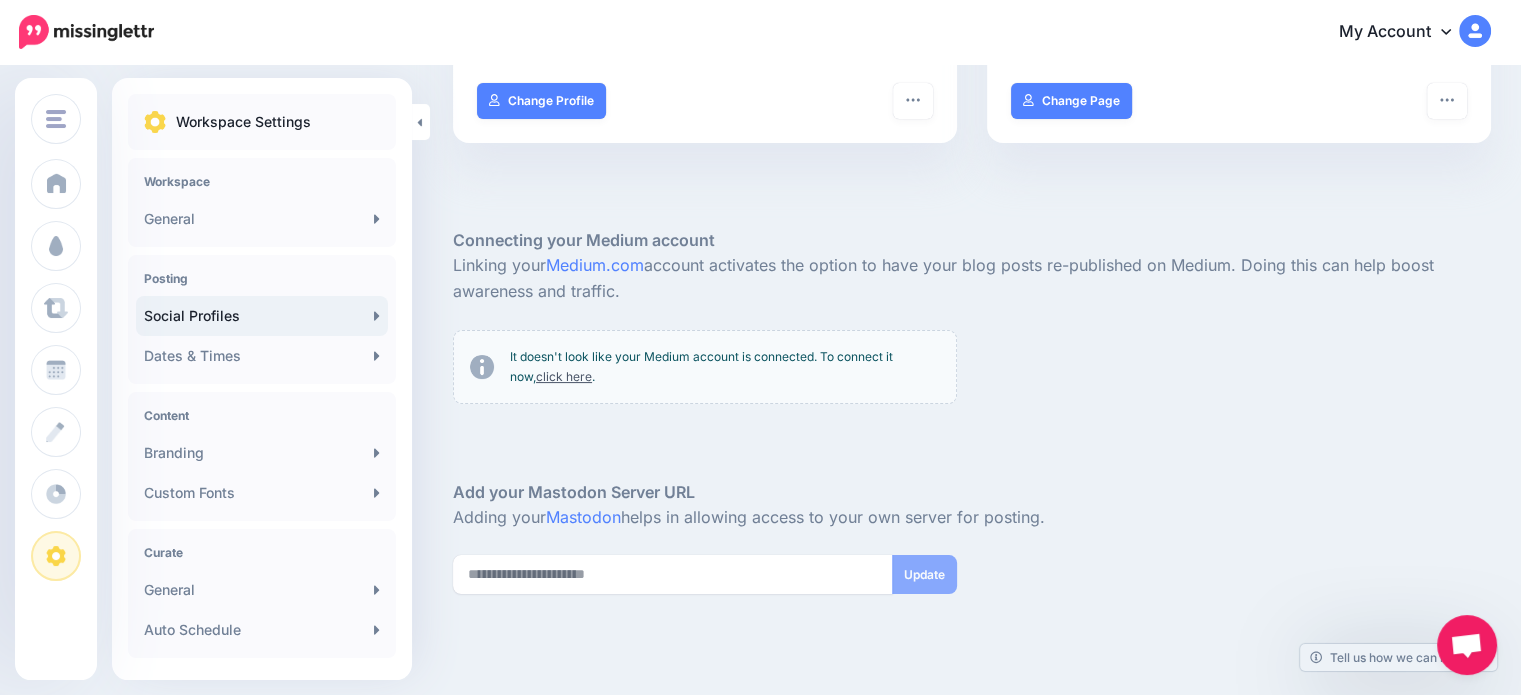 scroll, scrollTop: 360, scrollLeft: 0, axis: vertical 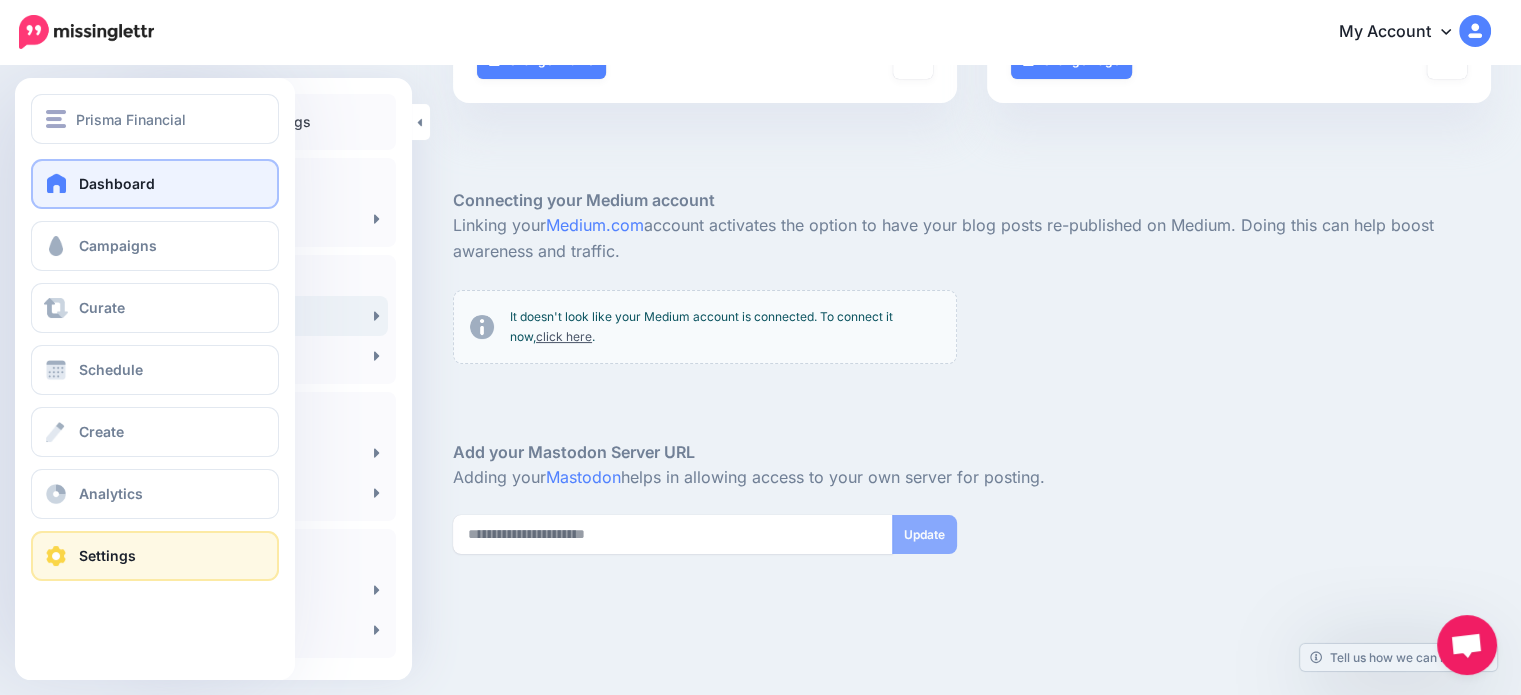 click at bounding box center [57, 183] 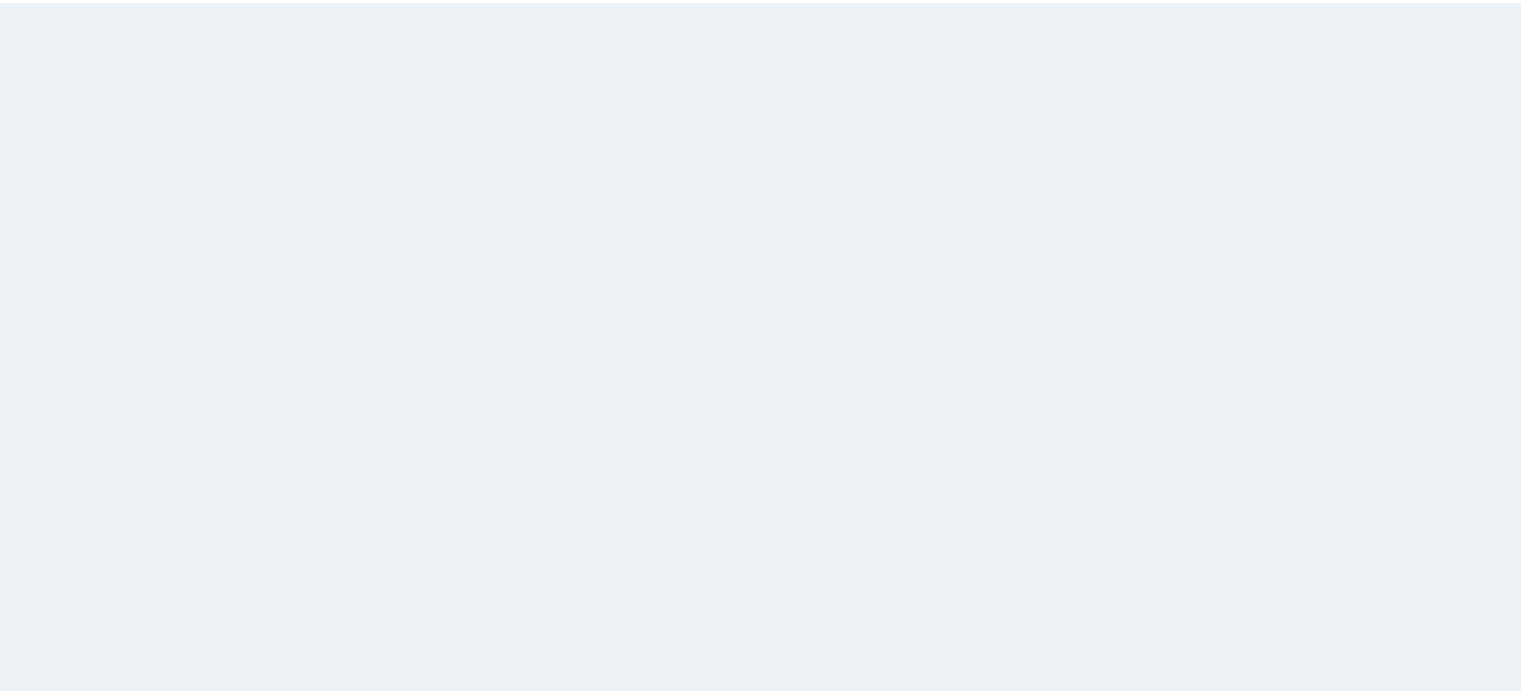 scroll, scrollTop: 0, scrollLeft: 0, axis: both 